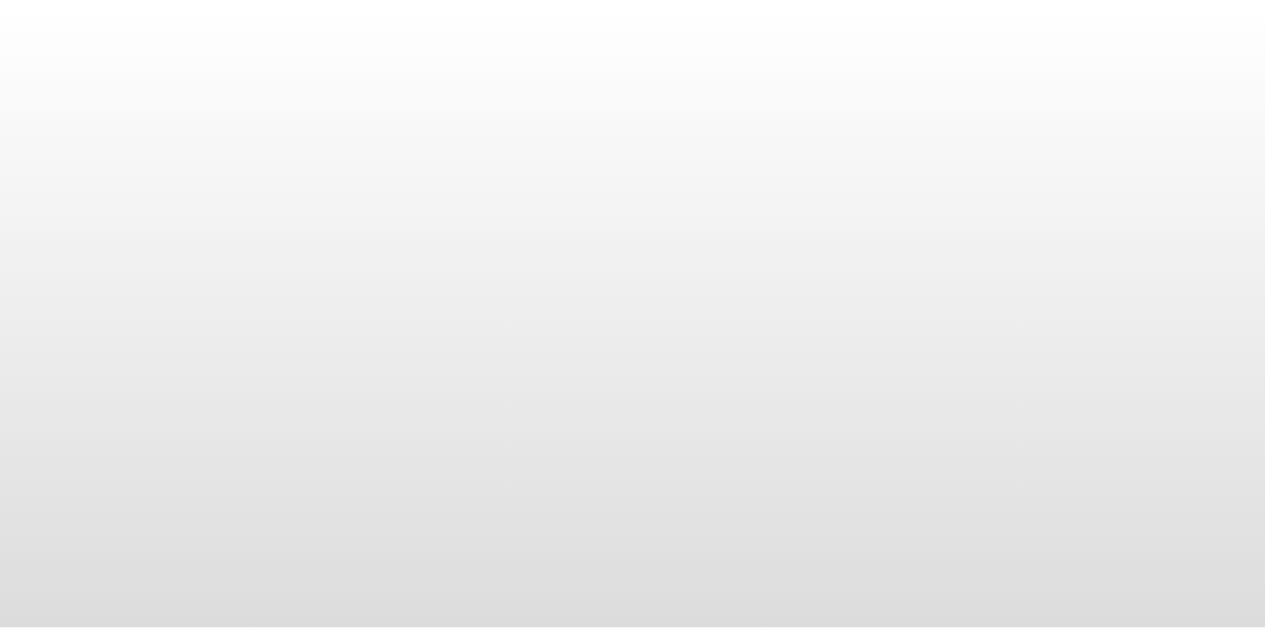 scroll, scrollTop: 0, scrollLeft: 0, axis: both 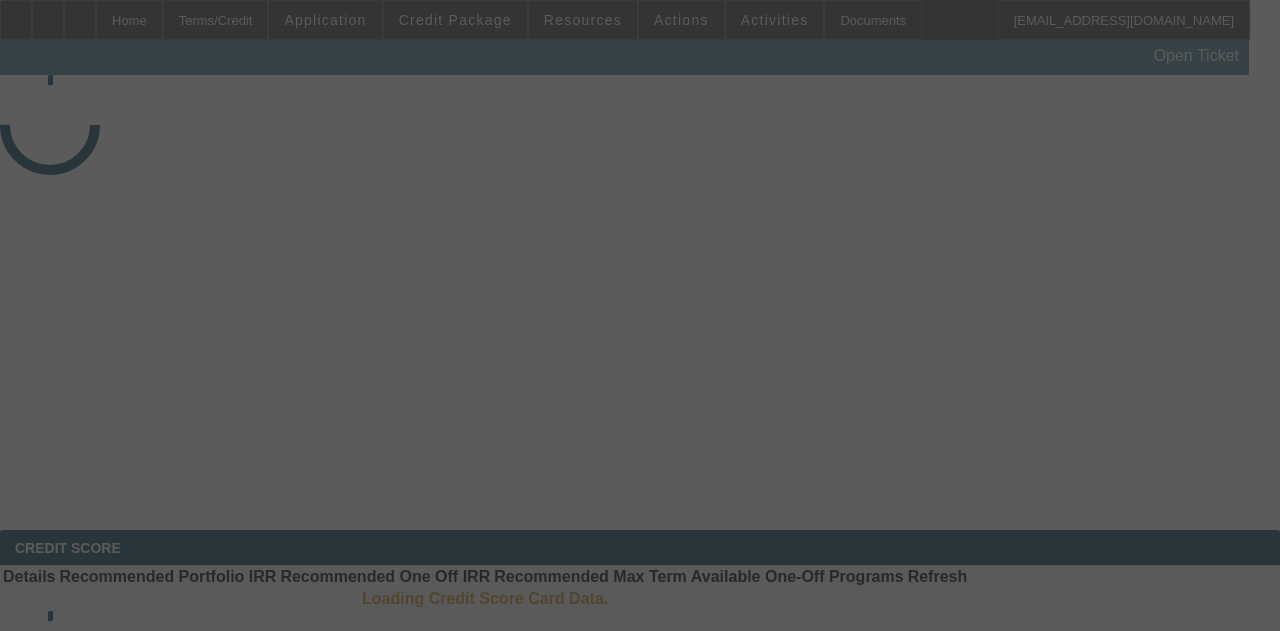 select on "3" 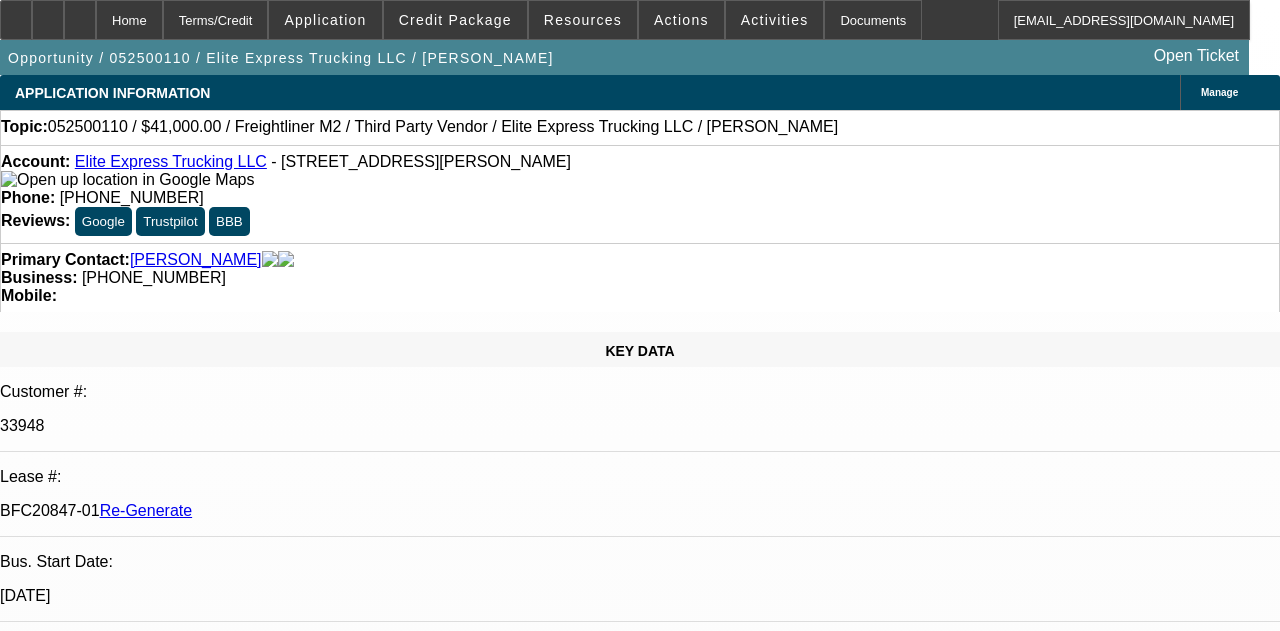 select on "0" 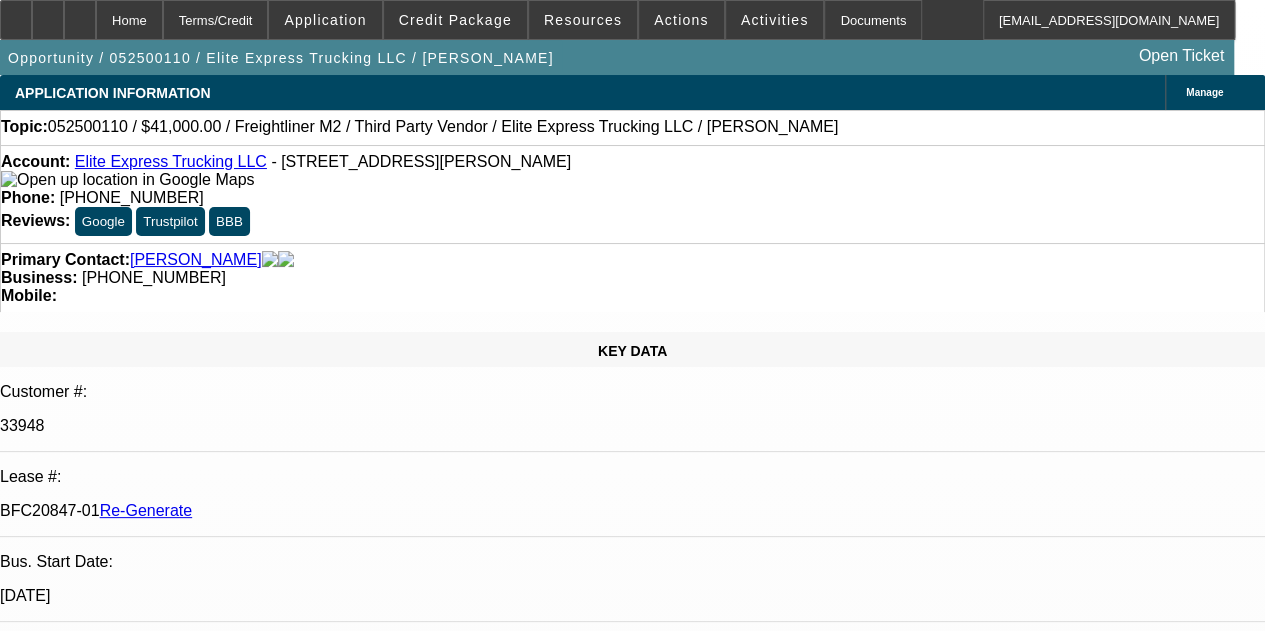 click on "052500110 / $41,000.00 / Freightliner  M2 / Third Party Vendor / Elite Express Trucking LLC / Alves, Luca
Amanda Haraden - 7/11/25, 10:06 AM" at bounding box center (349, 7717) 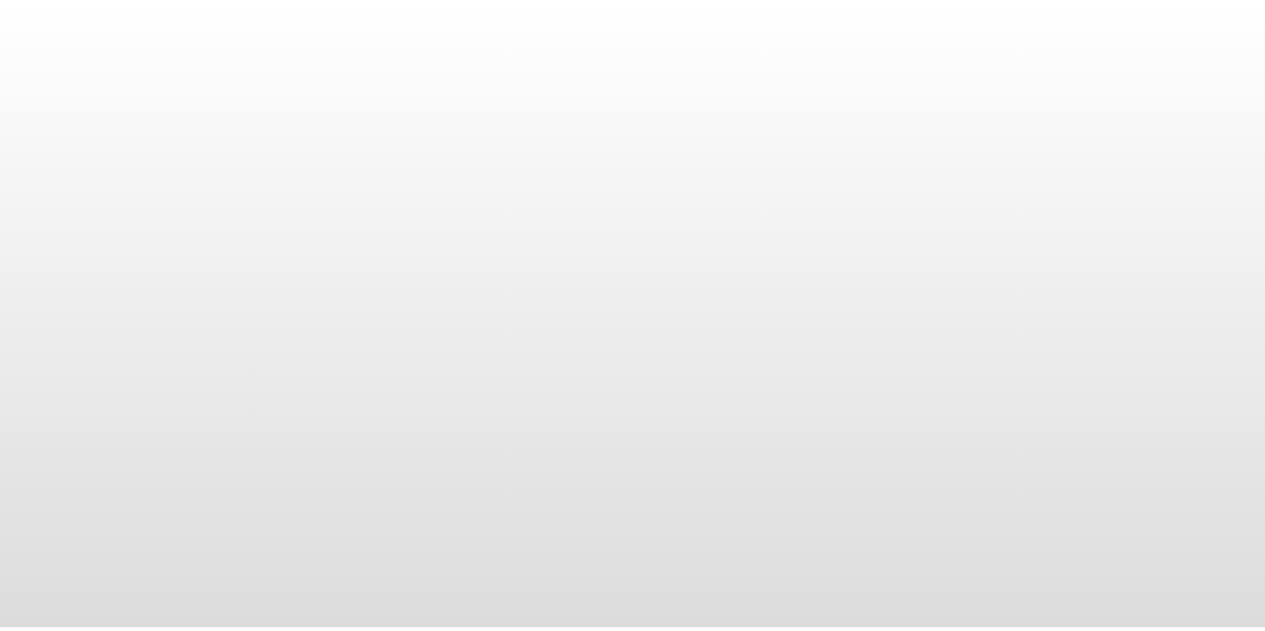 scroll, scrollTop: 0, scrollLeft: 0, axis: both 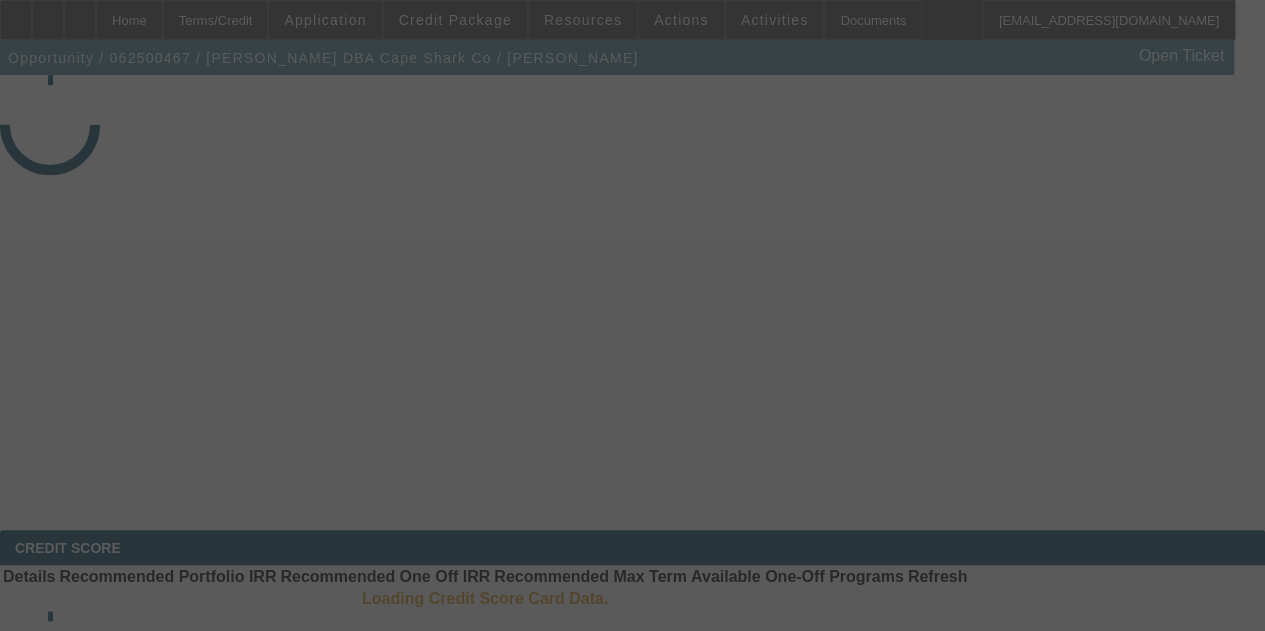 select on "3" 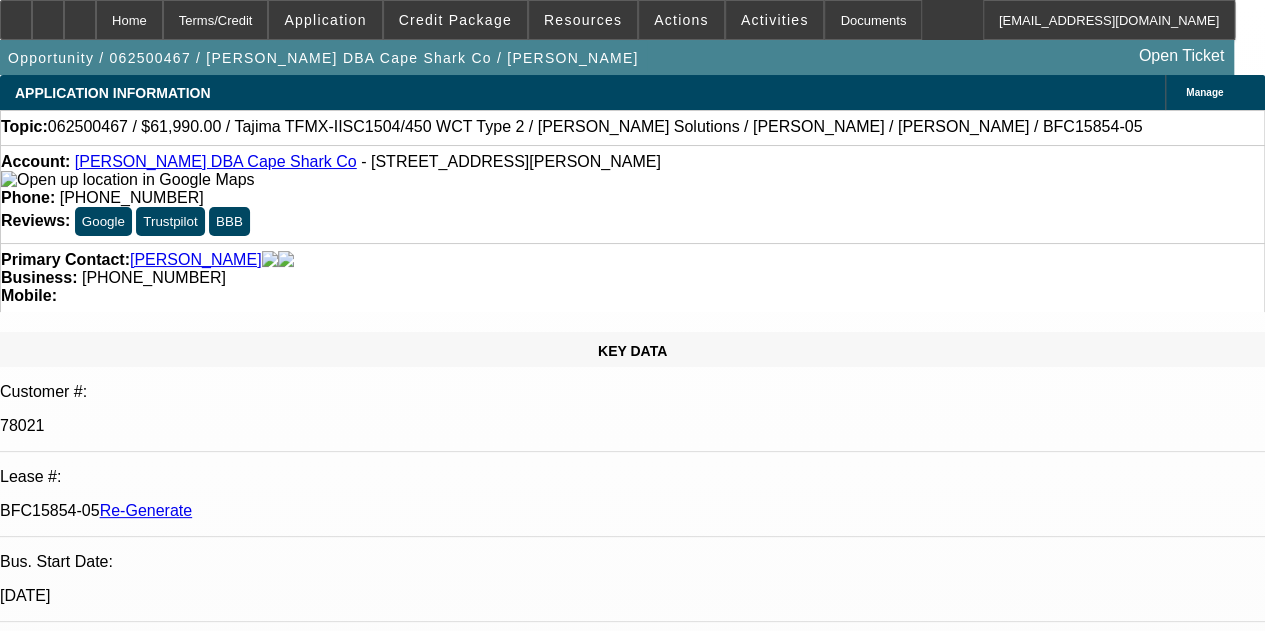 select on "0" 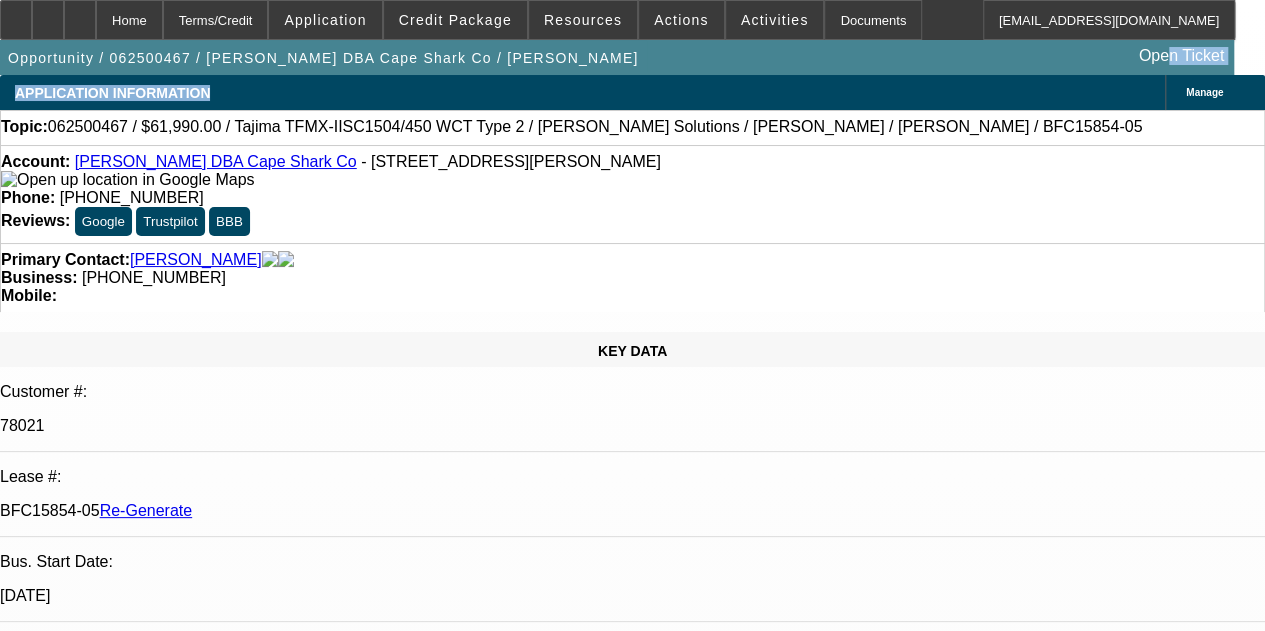 click on "Home
Terms/Credit
Application
Credit Package
Resources
Actions
Activities
Documents
MAS@beaconfunding.com
Opportunity / 062500467 / Brendan Stearns DBA Cape Shark Co / Stearns, Brendan
Open Ticket
APPLICATION INFORMATION
Manage
Topic:" at bounding box center [632, 4094] 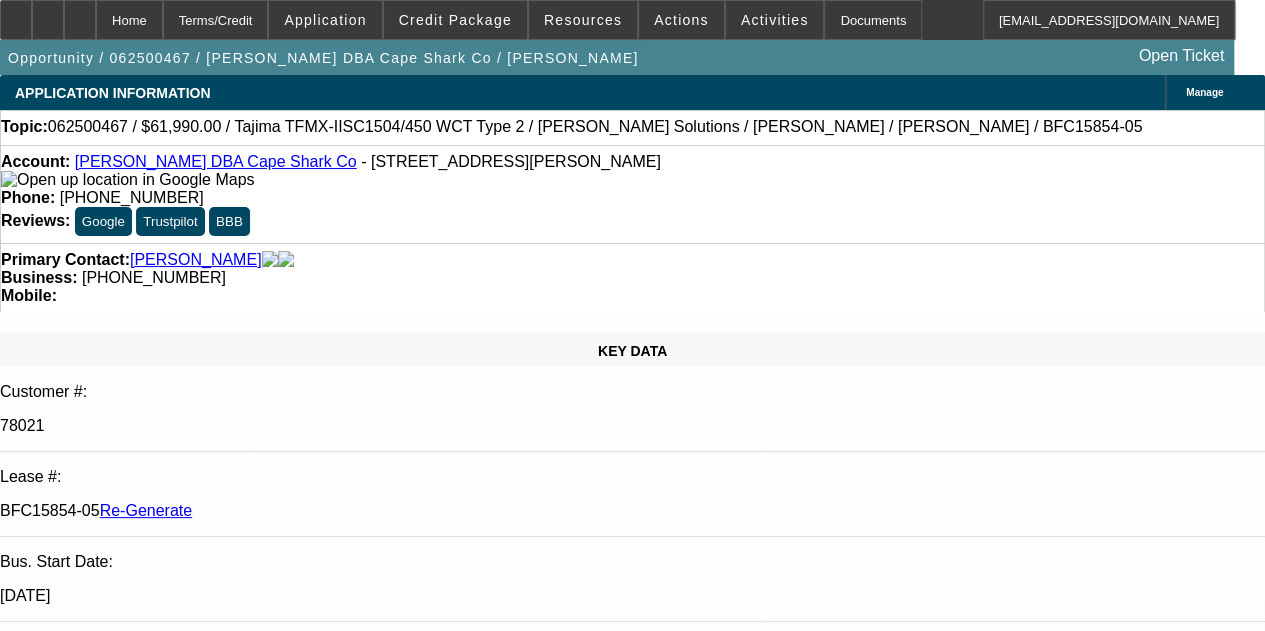click on "APPLICATION INFORMATION
Manage" 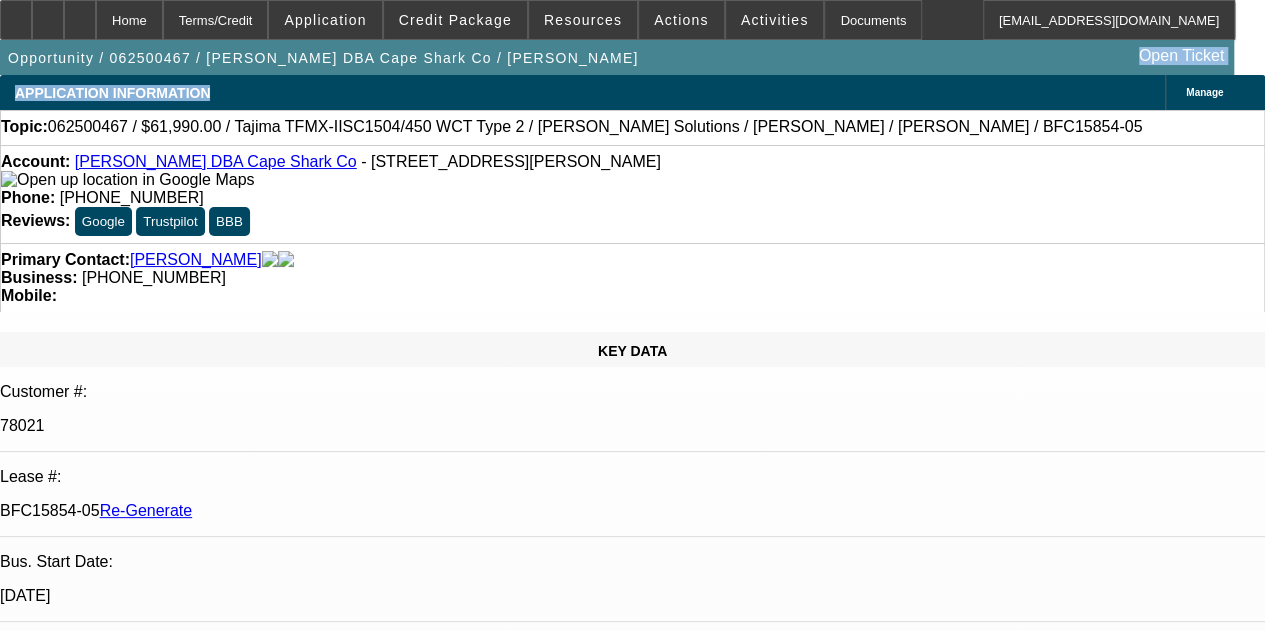 drag, startPoint x: 627, startPoint y: 103, endPoint x: 697, endPoint y: -19, distance: 140.65561 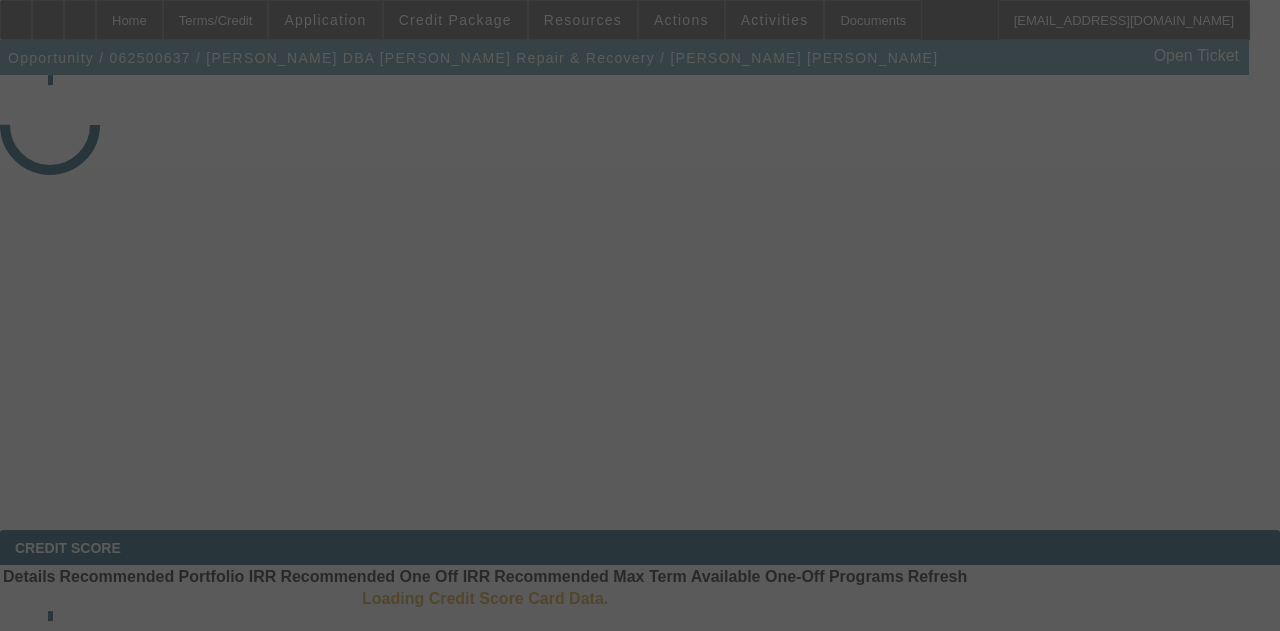 select on "3" 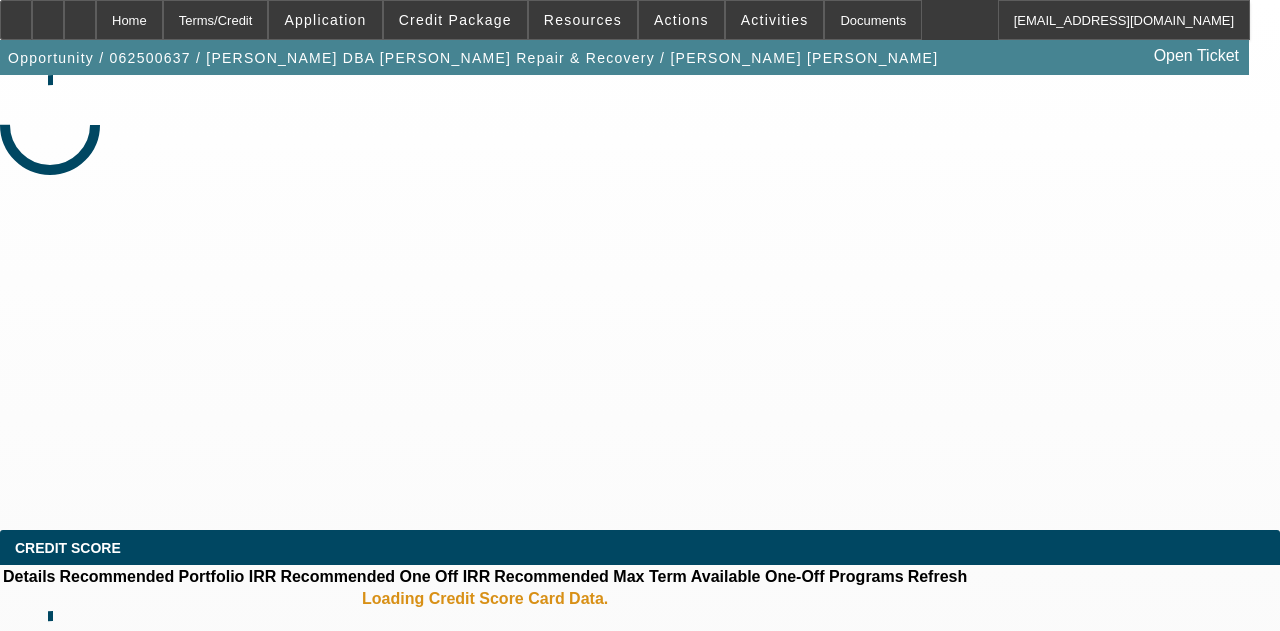 select on "0" 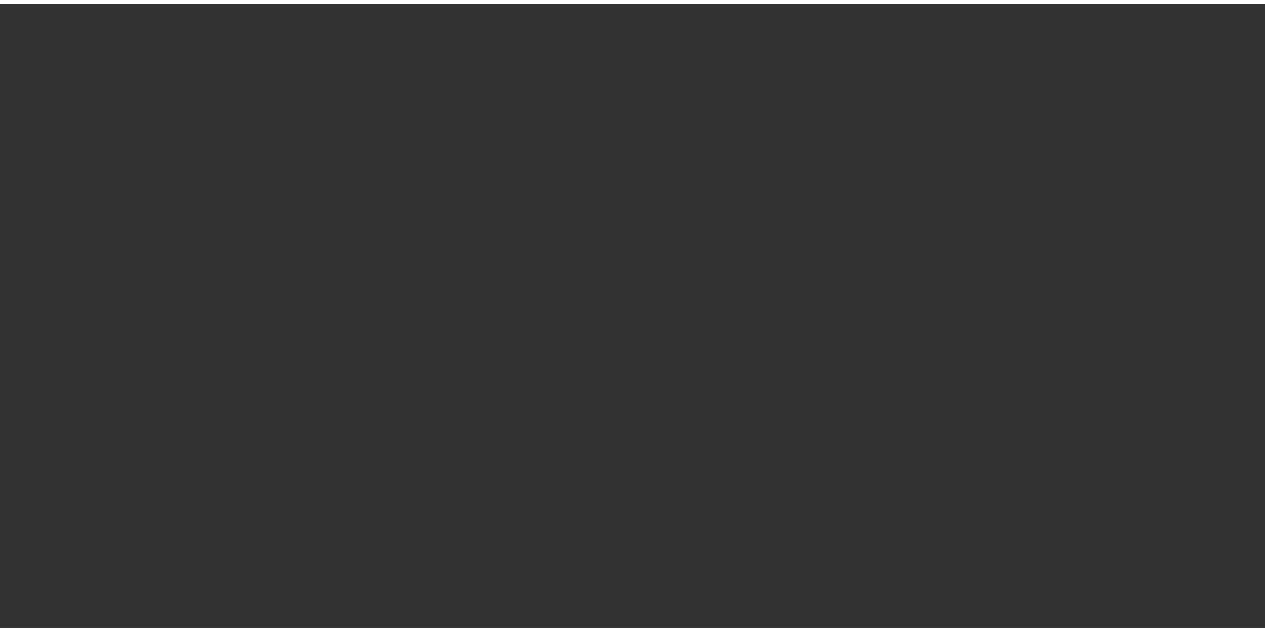 scroll, scrollTop: 0, scrollLeft: 0, axis: both 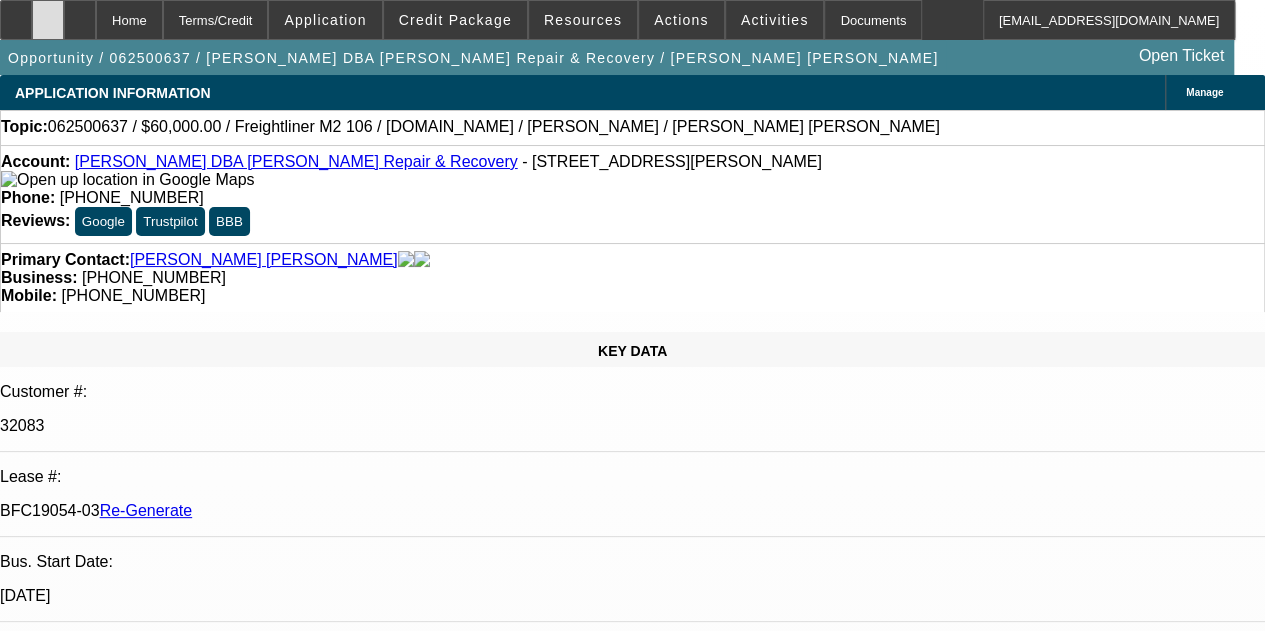 click at bounding box center [48, 13] 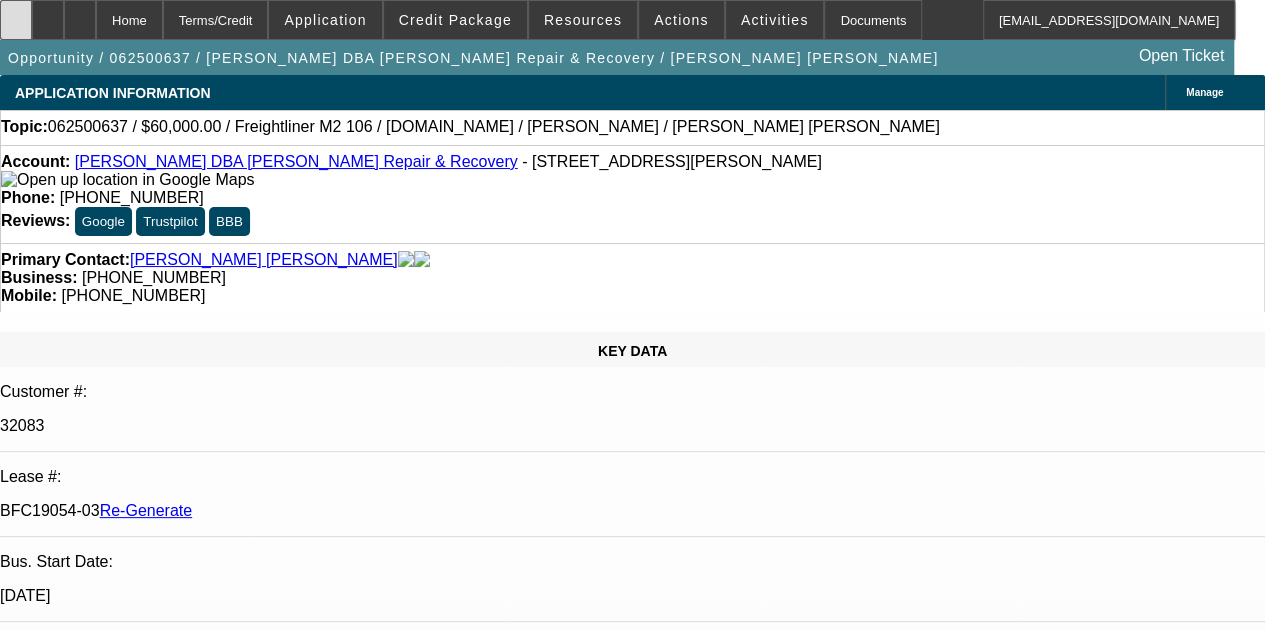 click at bounding box center [16, 20] 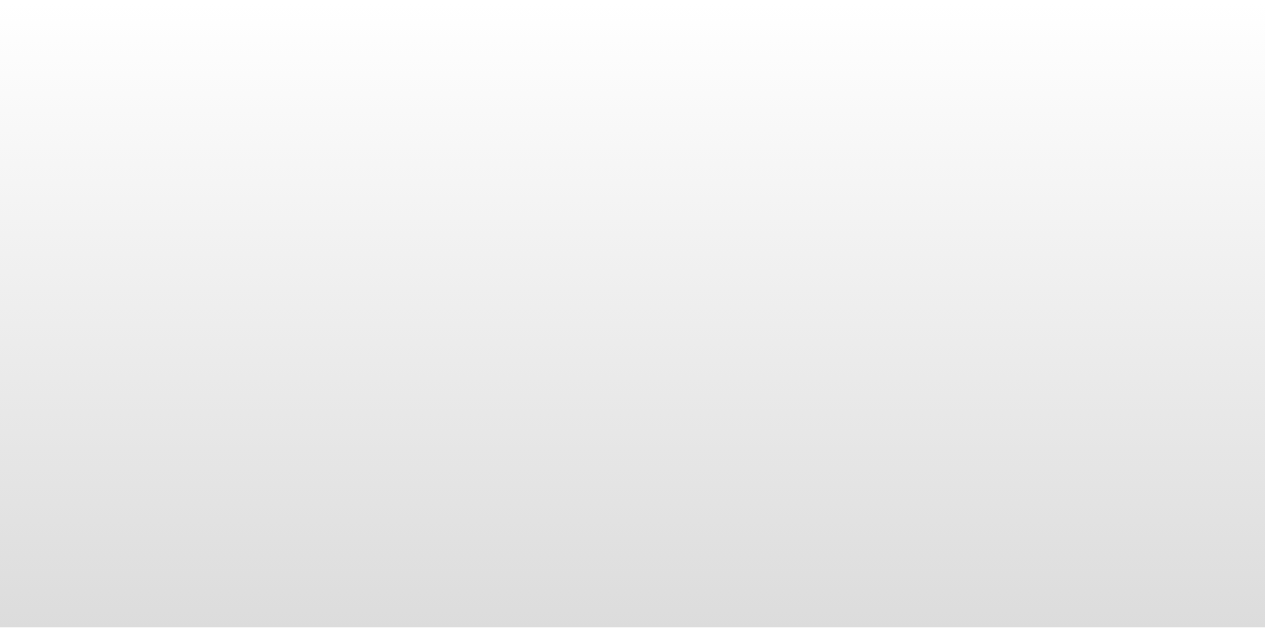 scroll, scrollTop: 0, scrollLeft: 0, axis: both 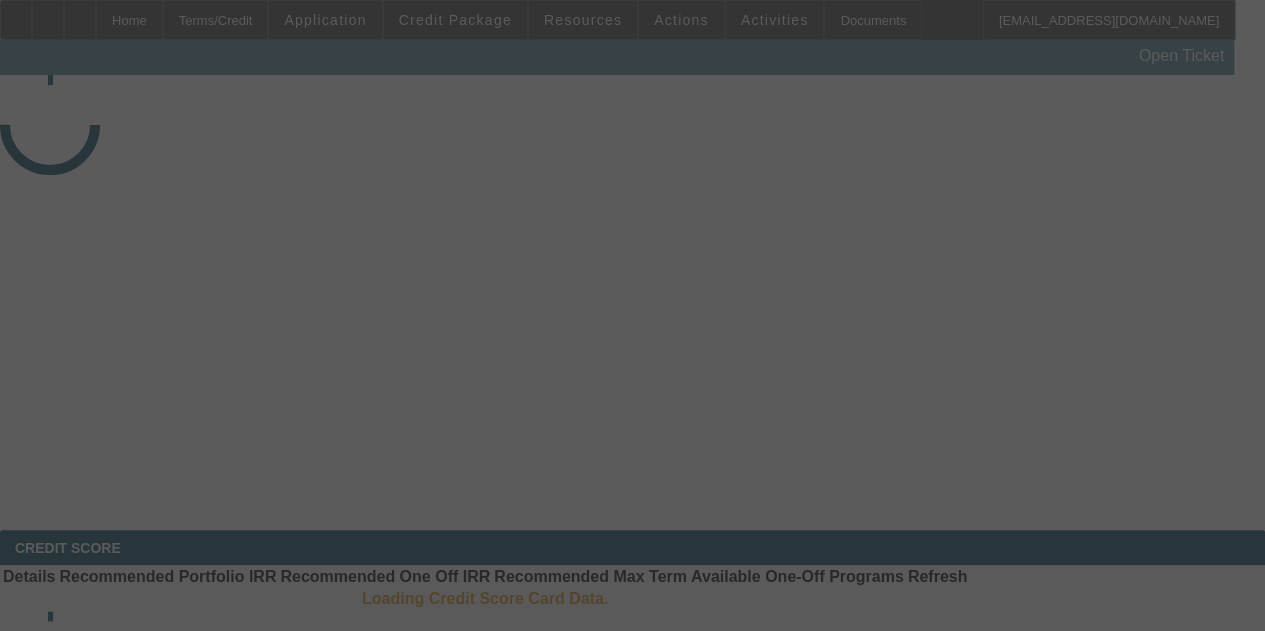 select on "3" 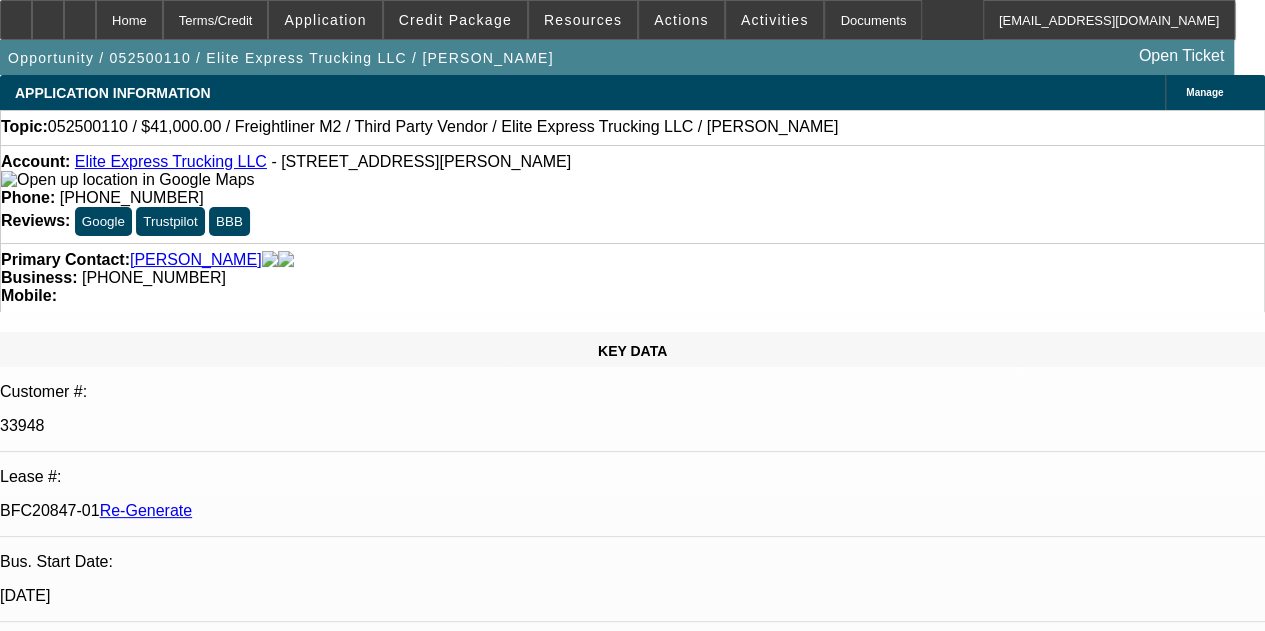 select on "0" 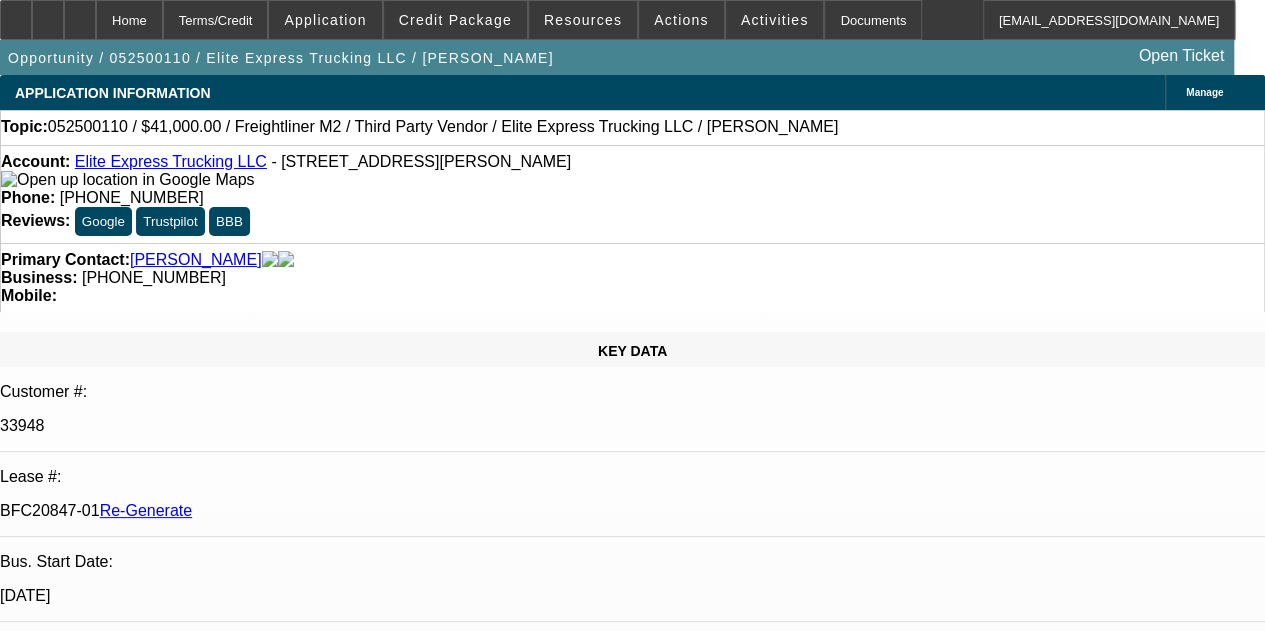select on "1" 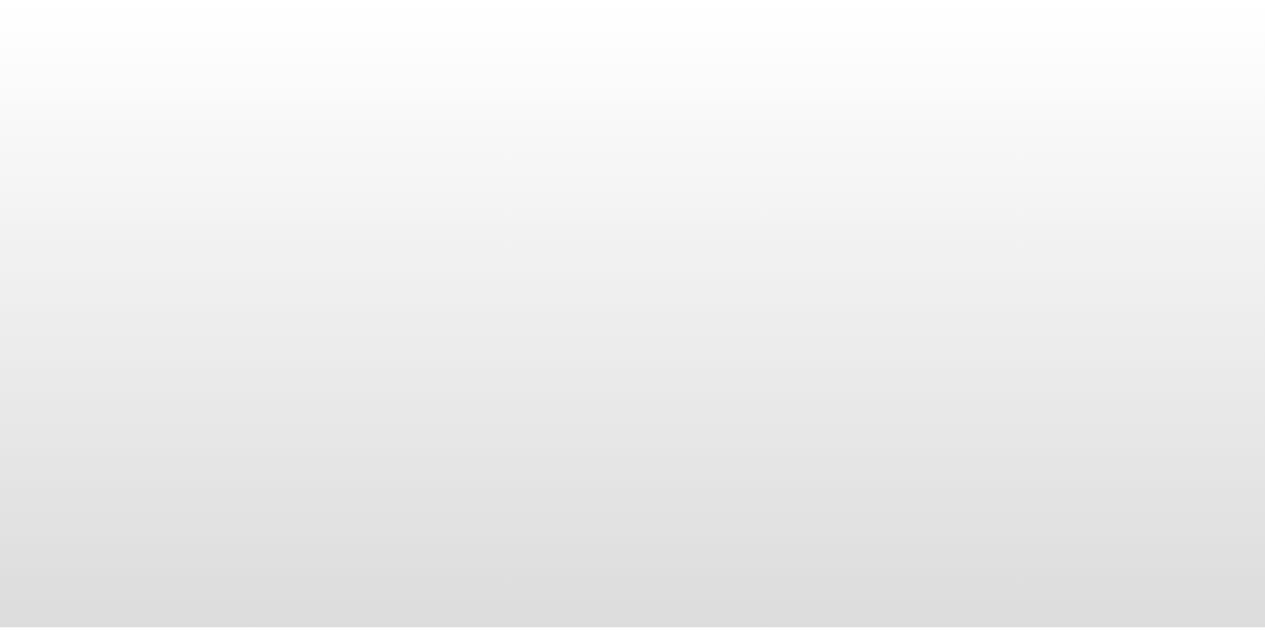 scroll, scrollTop: 0, scrollLeft: 0, axis: both 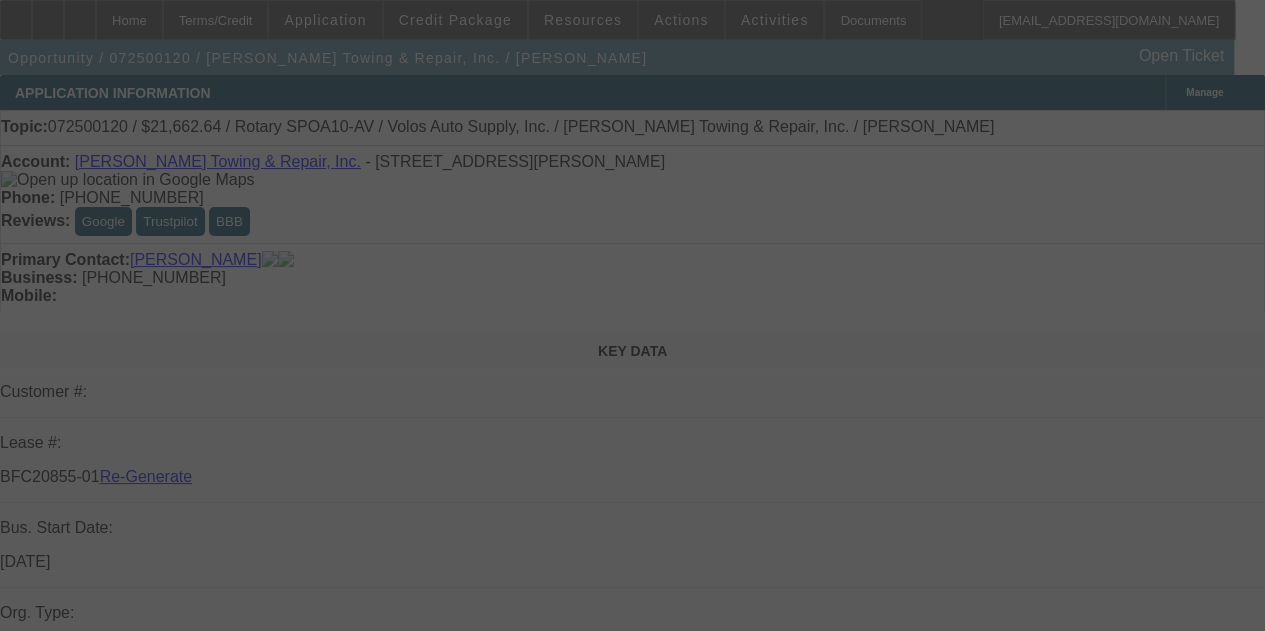 select on "3" 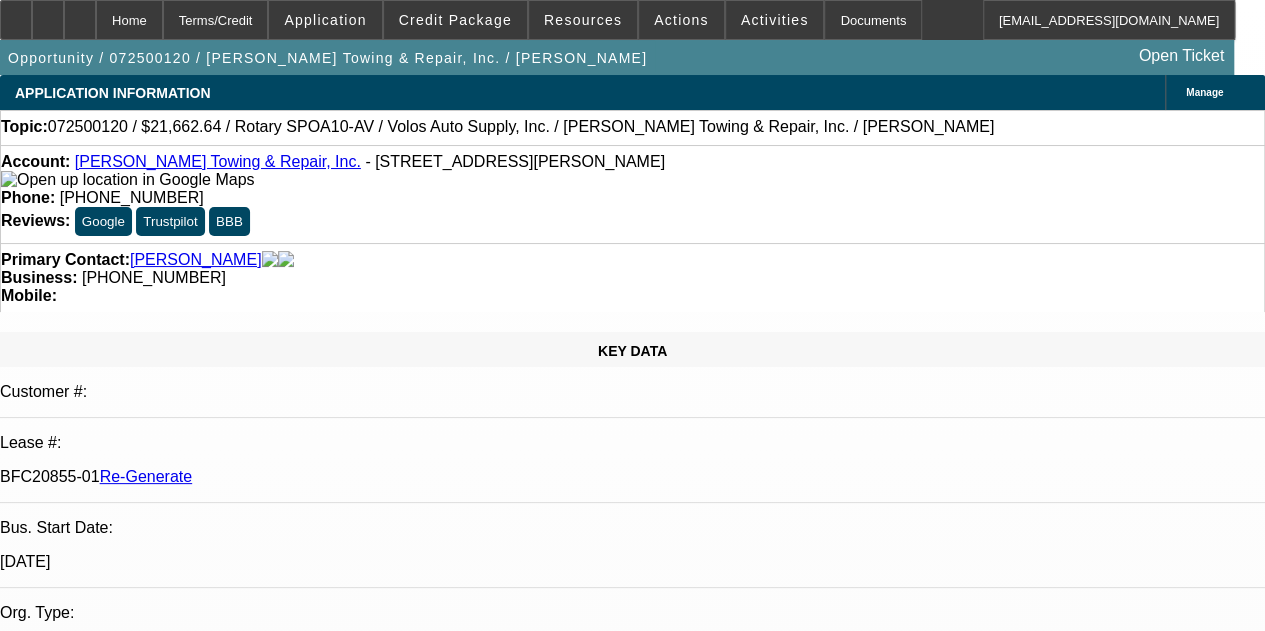 select on "0" 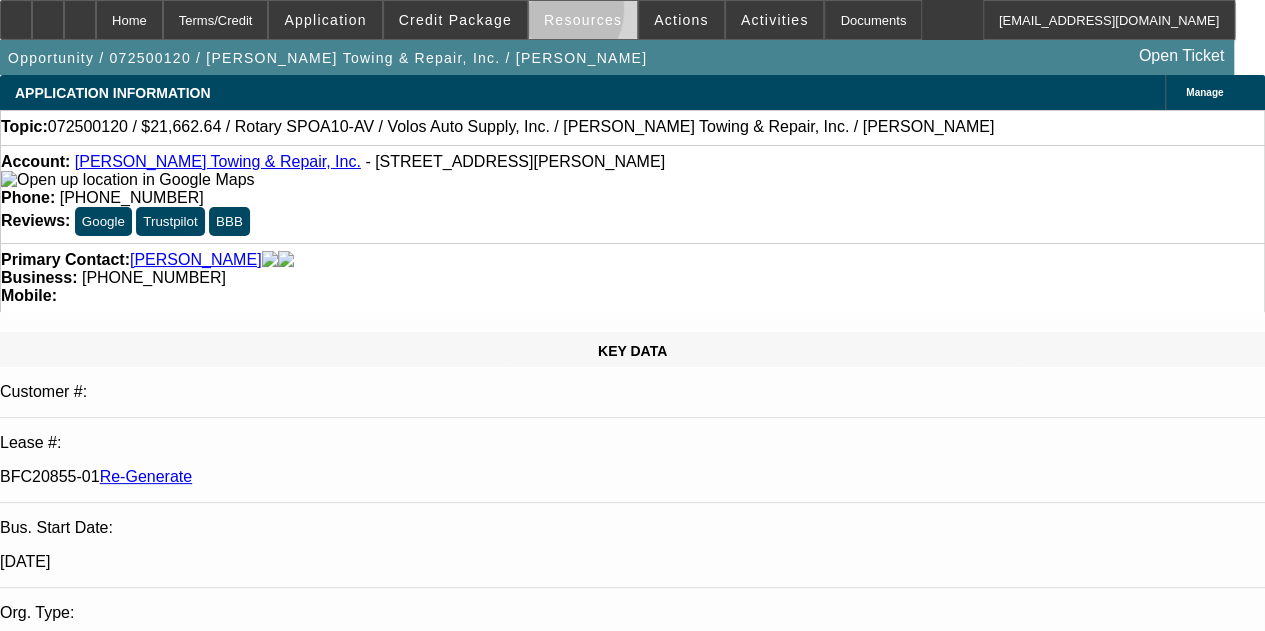 click on "Resources" at bounding box center (583, 20) 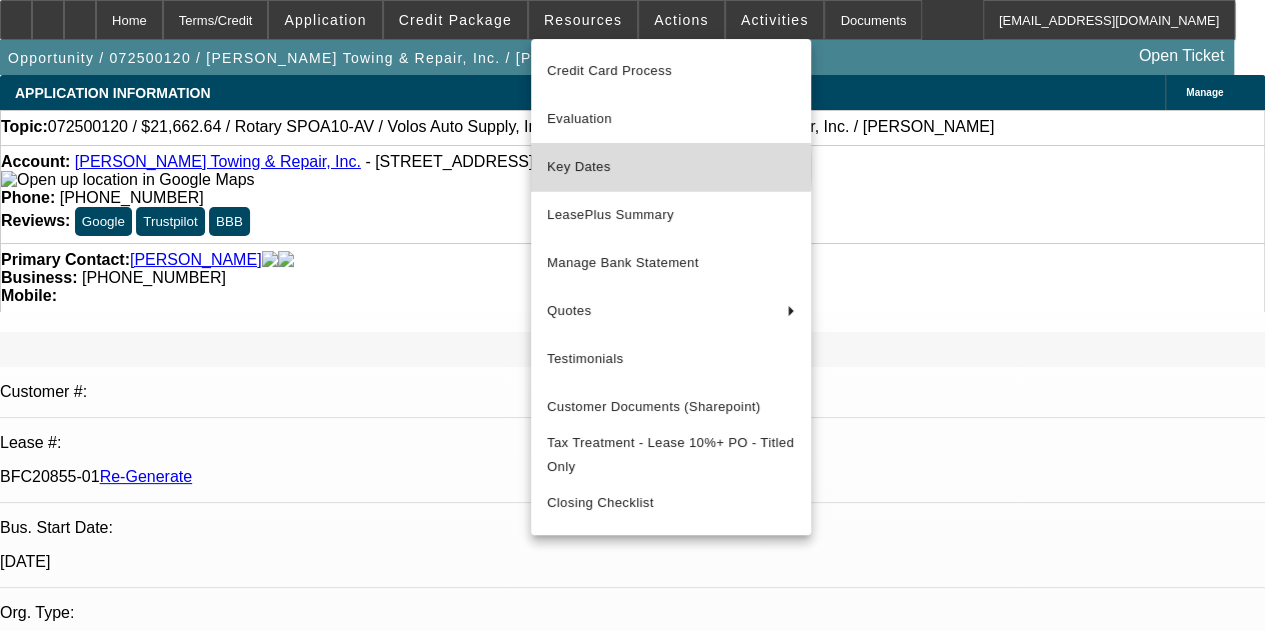 click on "Key Dates" at bounding box center (671, 167) 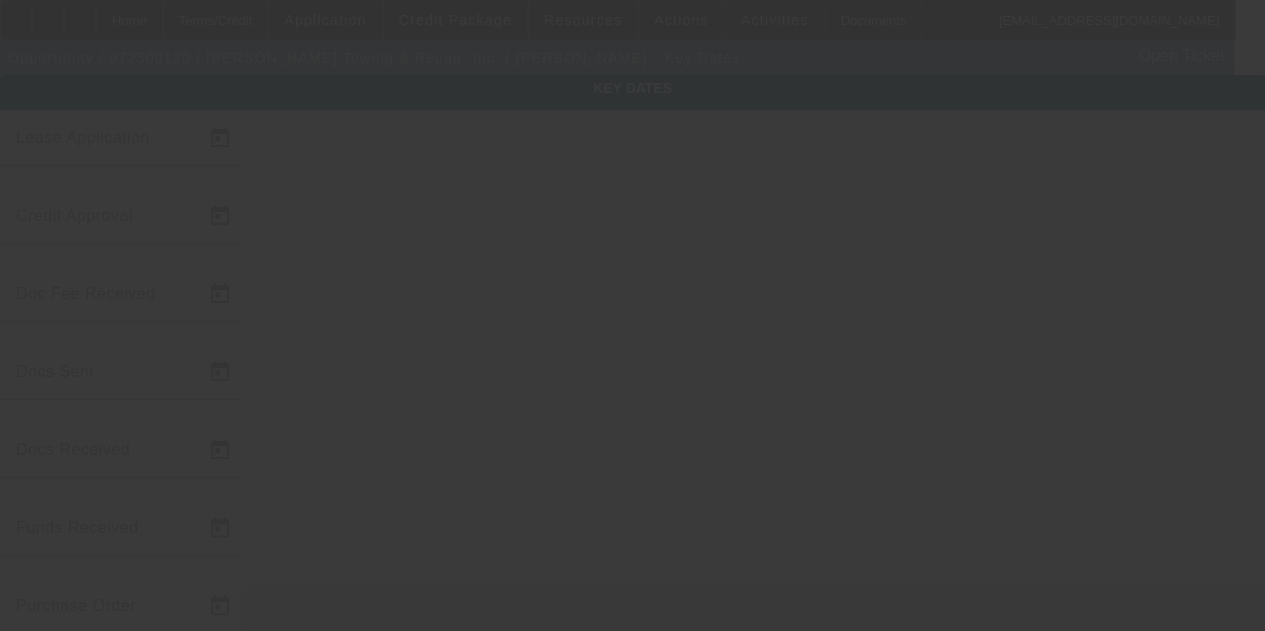 type on "[DATE]" 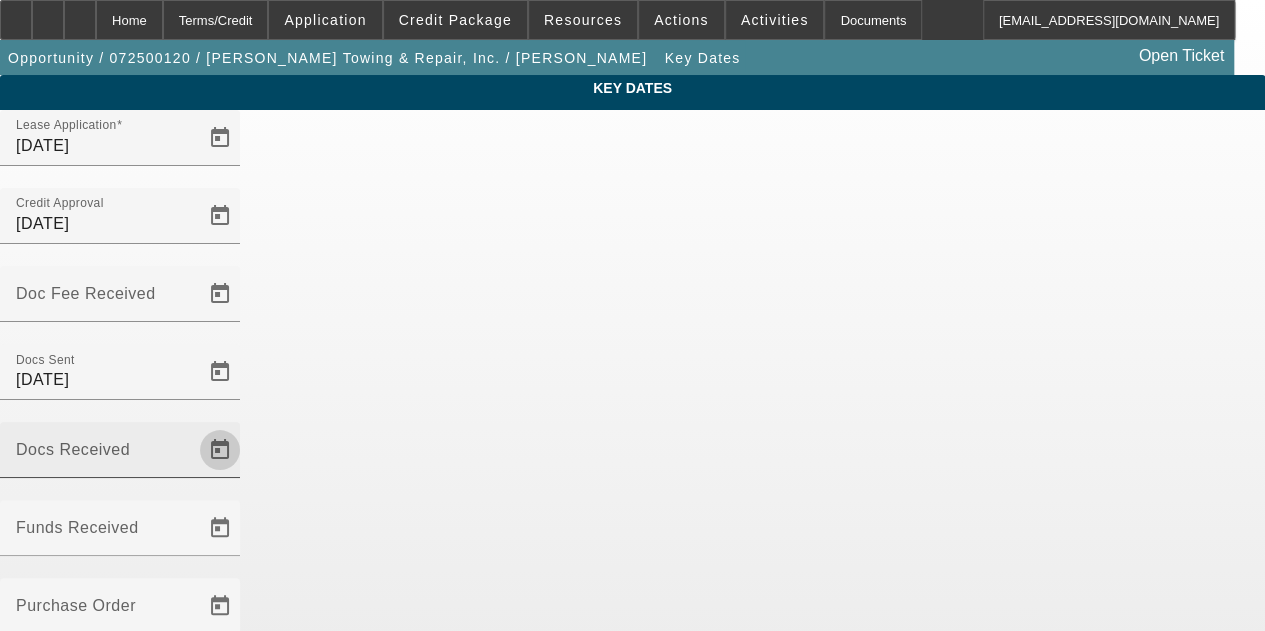 click 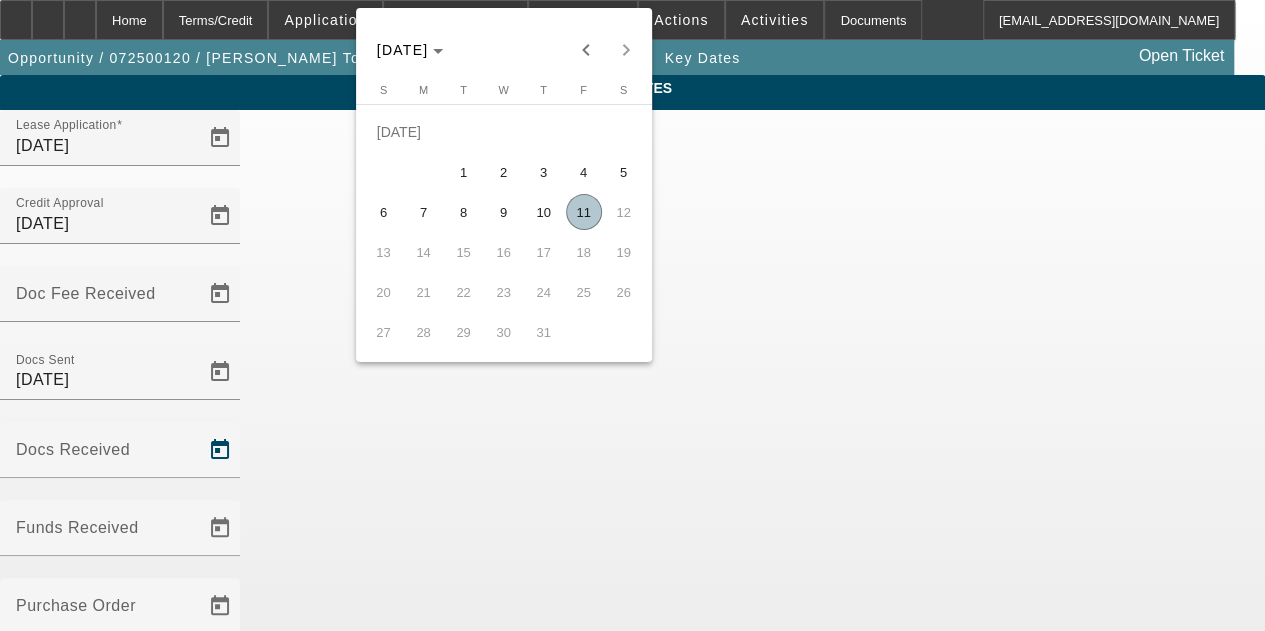 click on "11" at bounding box center [584, 212] 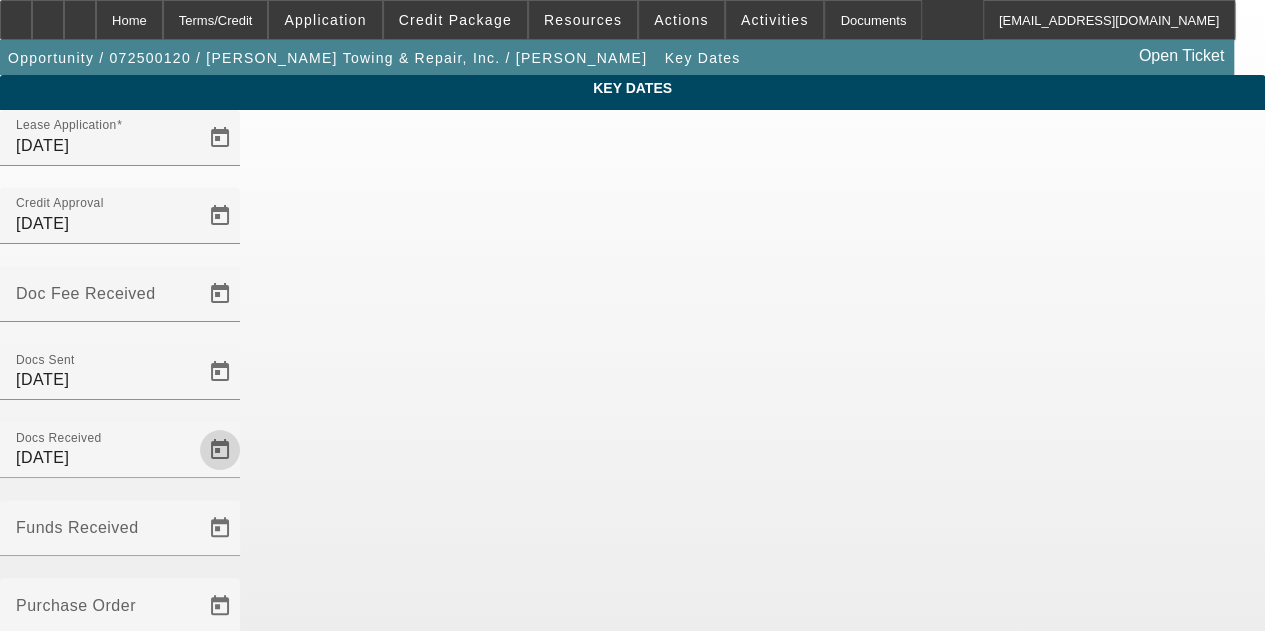 scroll, scrollTop: 130, scrollLeft: 0, axis: vertical 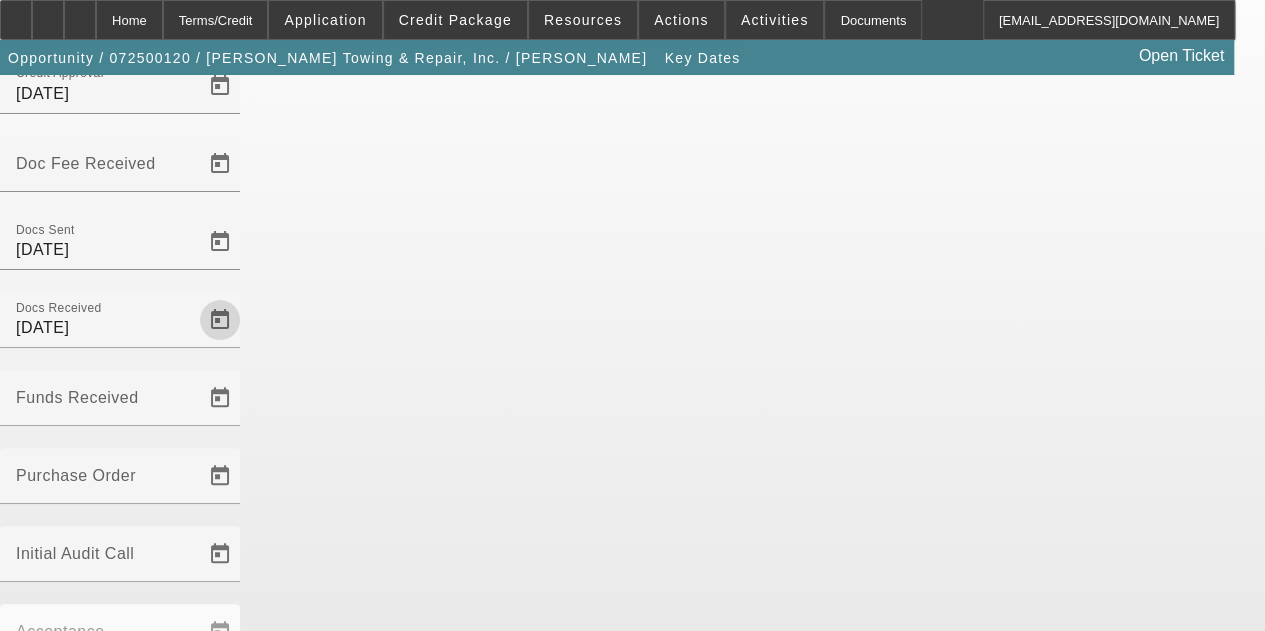 click on "Save" 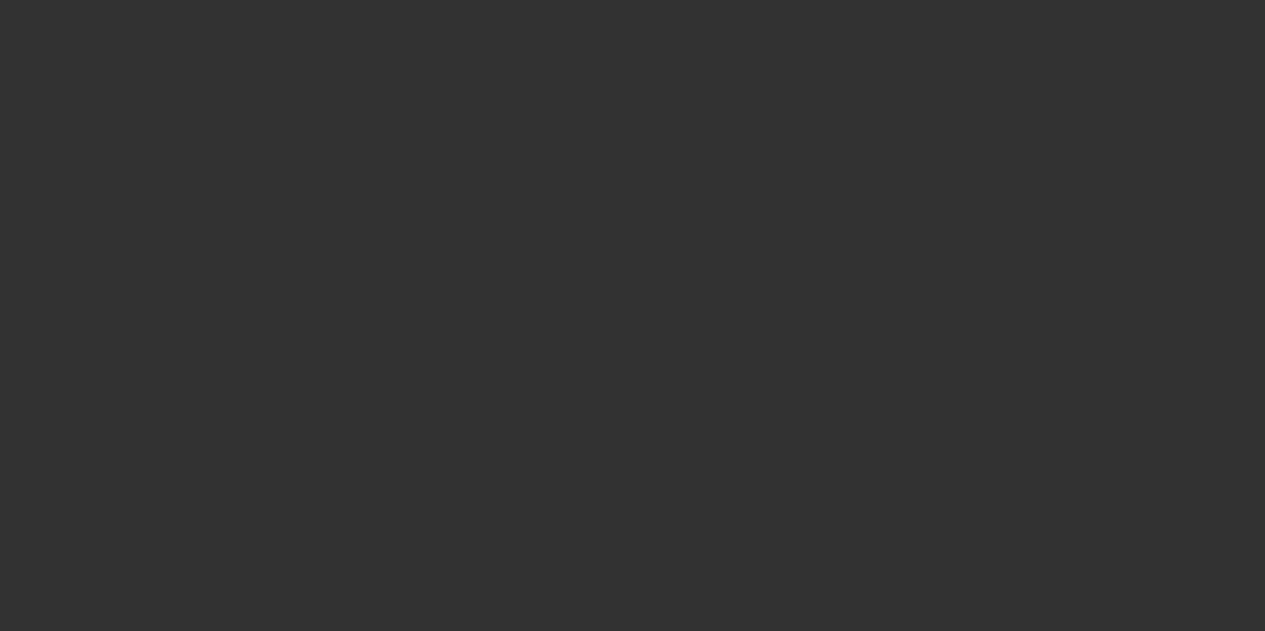 scroll, scrollTop: 0, scrollLeft: 0, axis: both 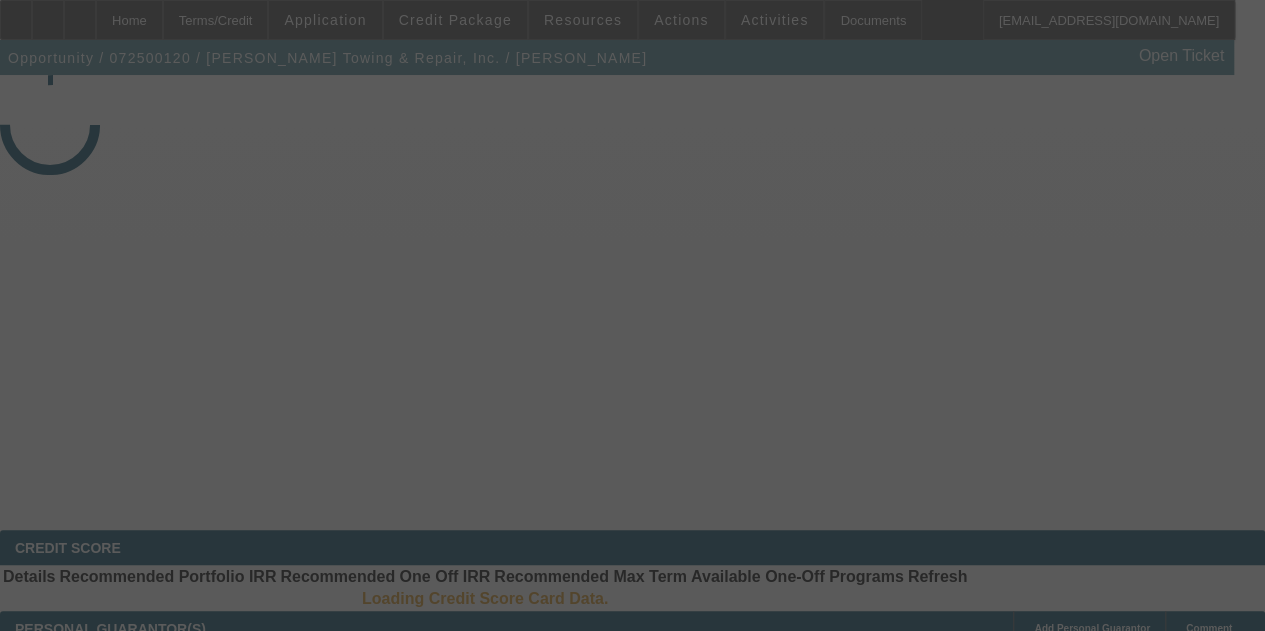 select on "3" 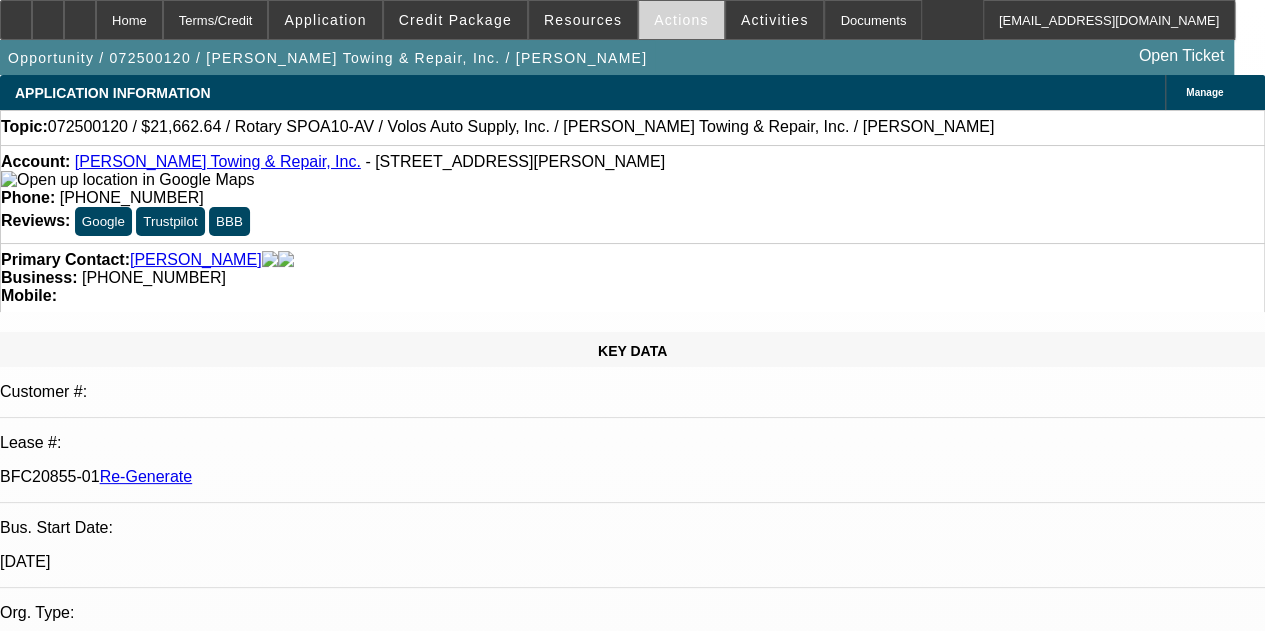 select on "0" 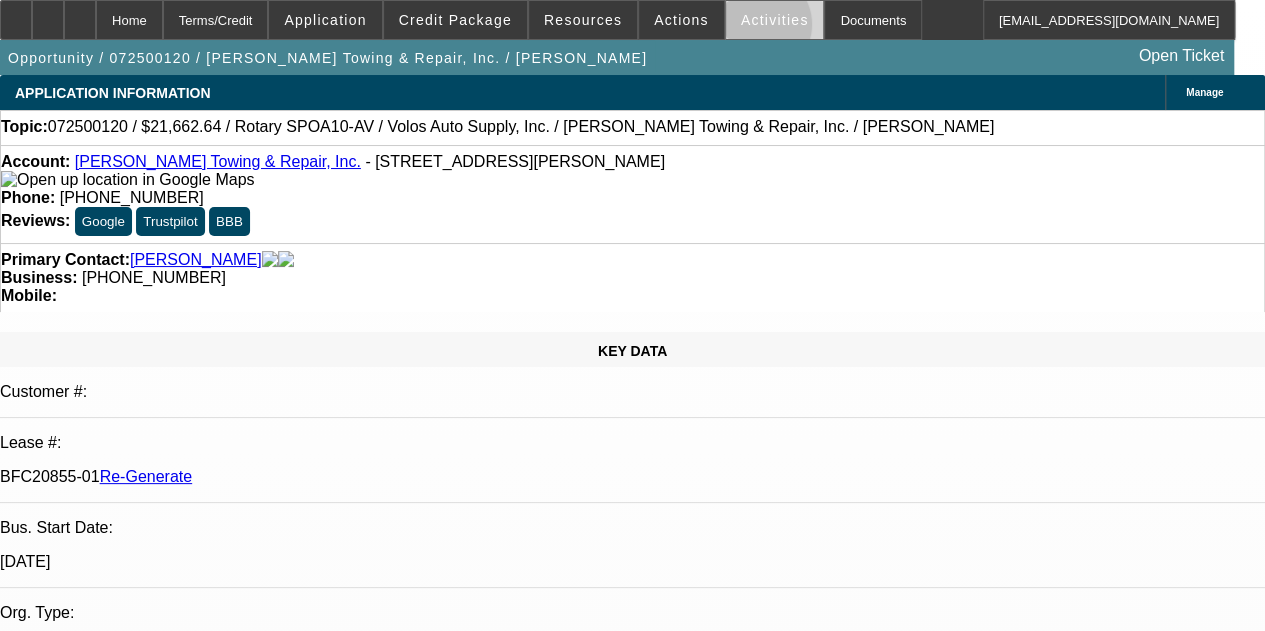 click at bounding box center (775, 20) 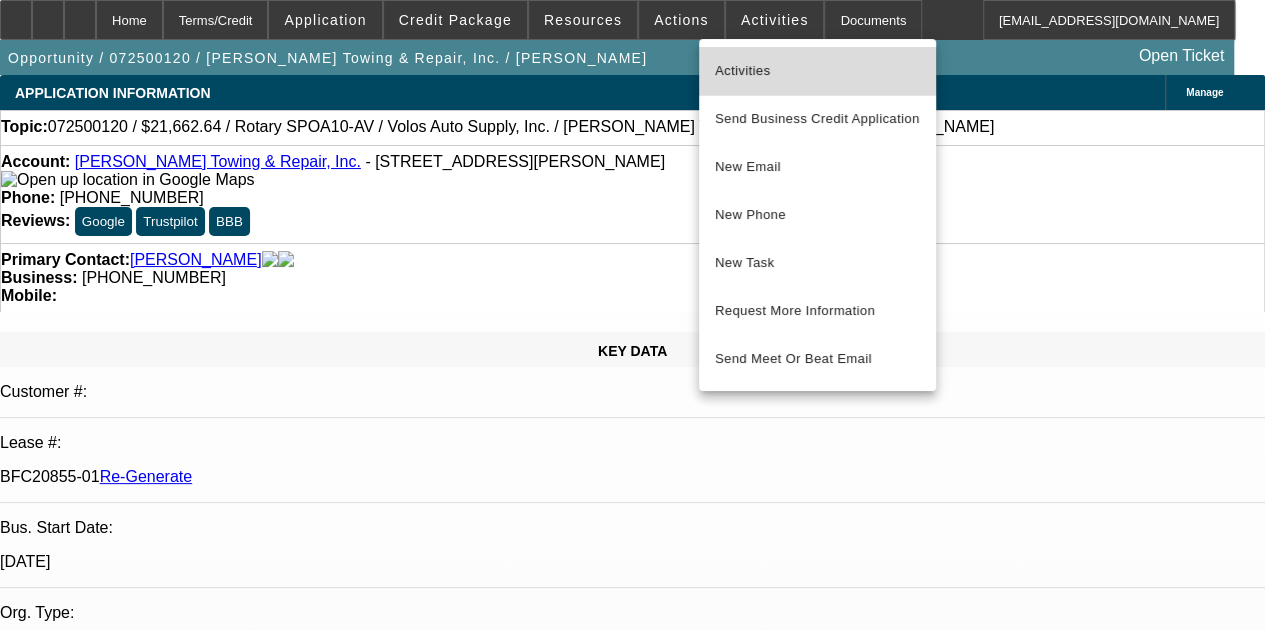 click on "Activities" at bounding box center (817, 71) 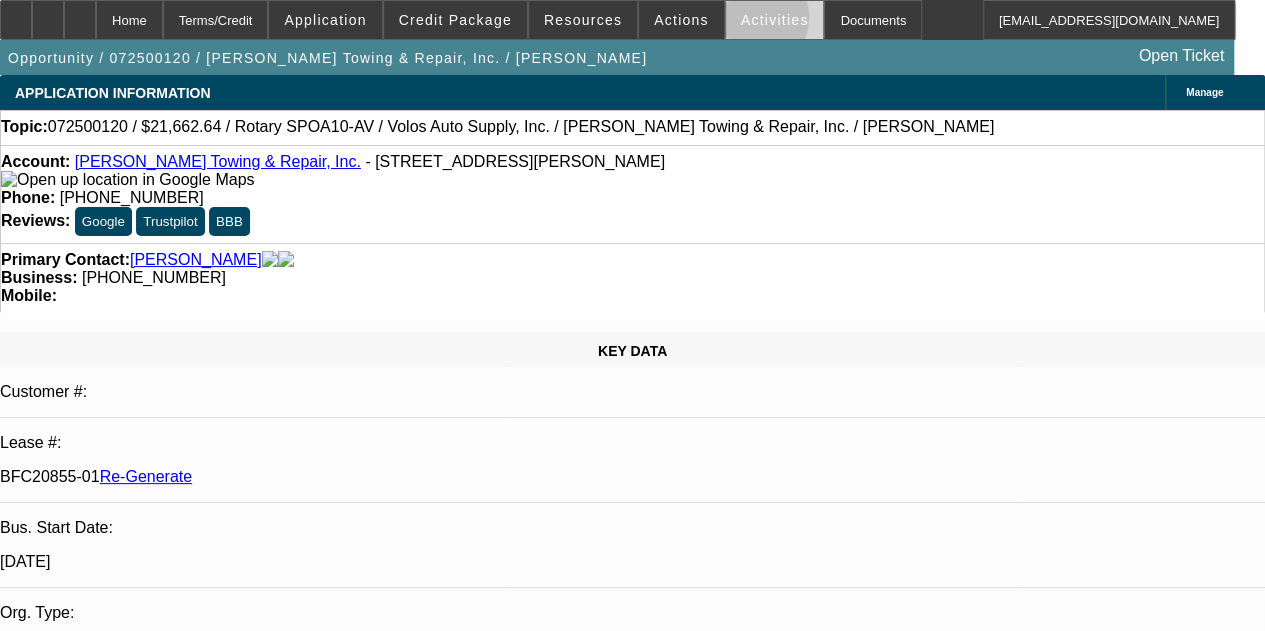 click on "Activities" at bounding box center (775, 20) 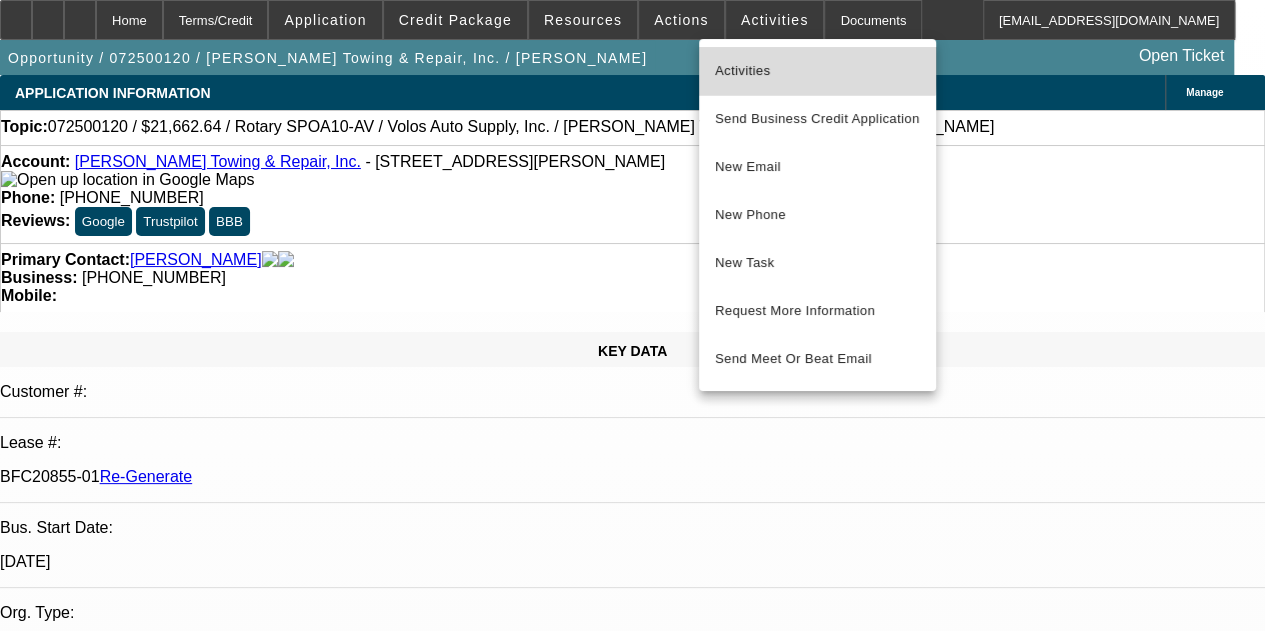 click on "Activities" at bounding box center [817, 71] 